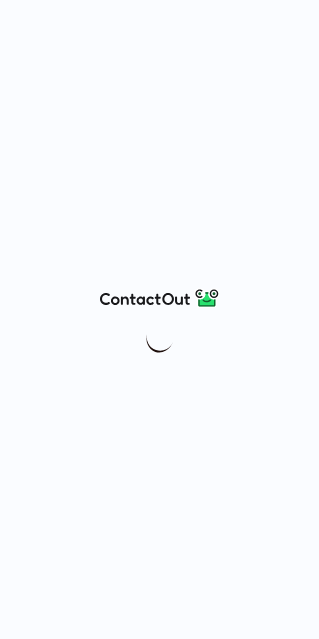 scroll, scrollTop: 0, scrollLeft: 0, axis: both 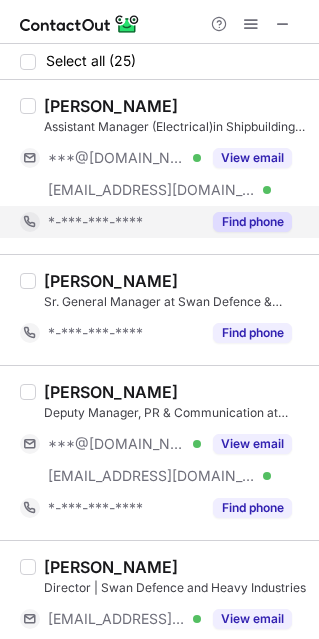click on "Find phone" at bounding box center (252, 222) 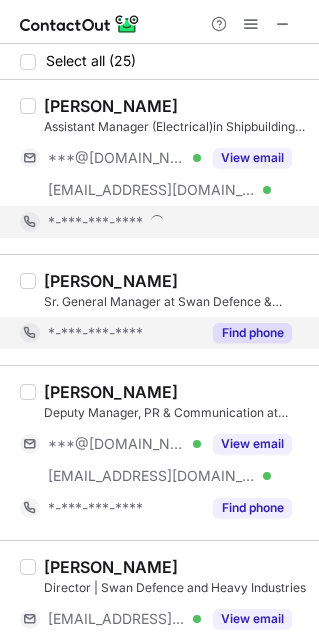 click on "Find phone" at bounding box center (252, 333) 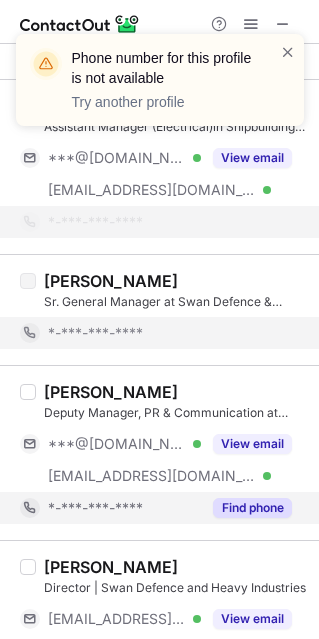 click on "Find phone" at bounding box center (252, 508) 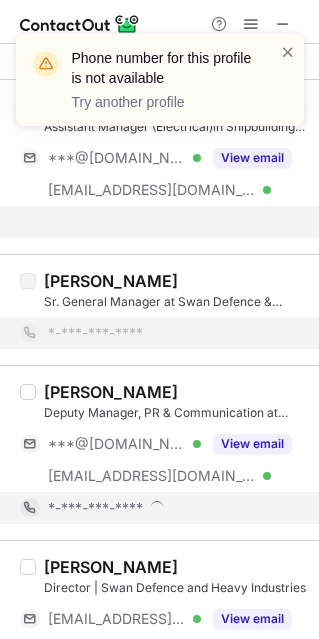 scroll, scrollTop: 105, scrollLeft: 0, axis: vertical 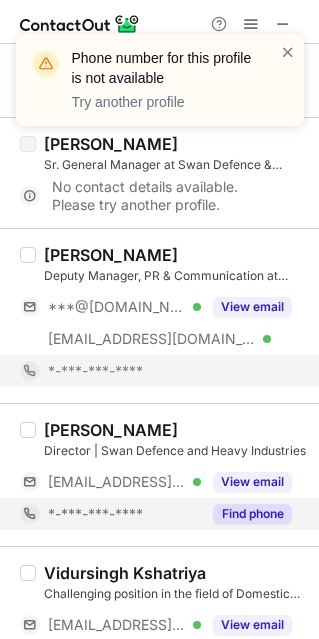 click on "Find phone" at bounding box center [252, 514] 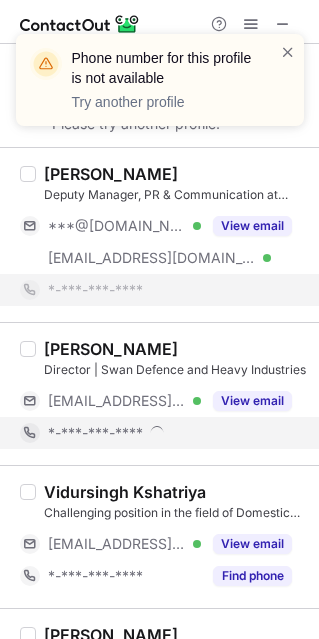scroll, scrollTop: 202, scrollLeft: 0, axis: vertical 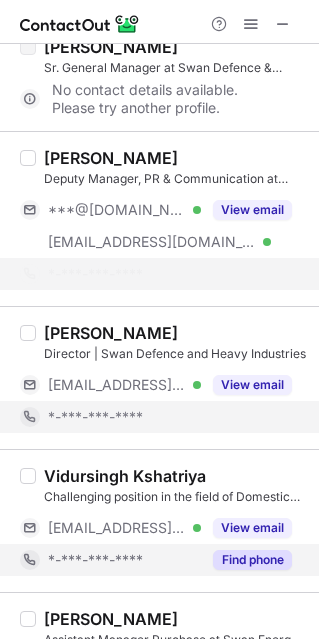 click on "Find phone" at bounding box center (252, 560) 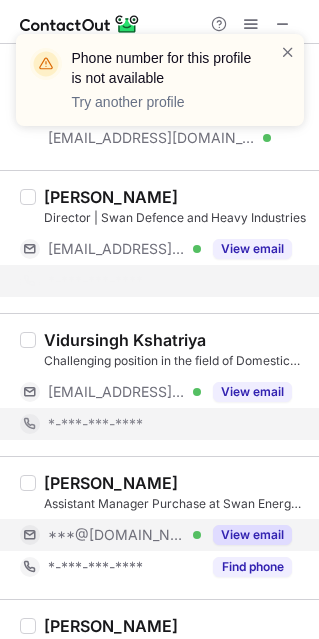 scroll, scrollTop: 317, scrollLeft: 0, axis: vertical 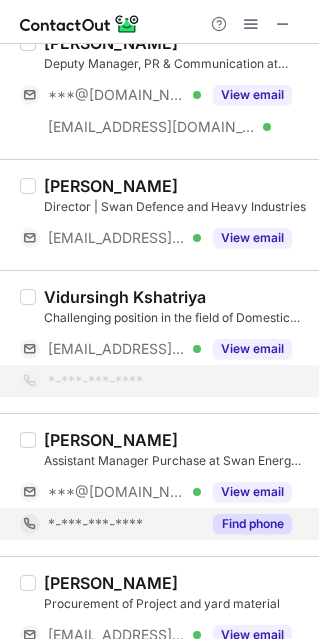 click on "Find phone" at bounding box center (252, 524) 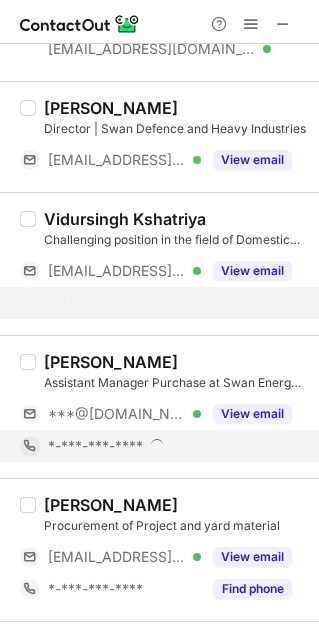 scroll, scrollTop: 418, scrollLeft: 0, axis: vertical 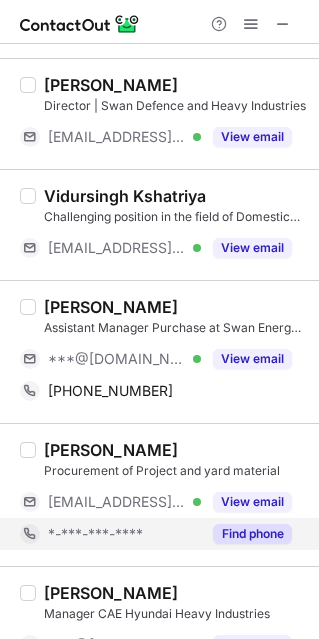 click on "Find phone" at bounding box center (252, 534) 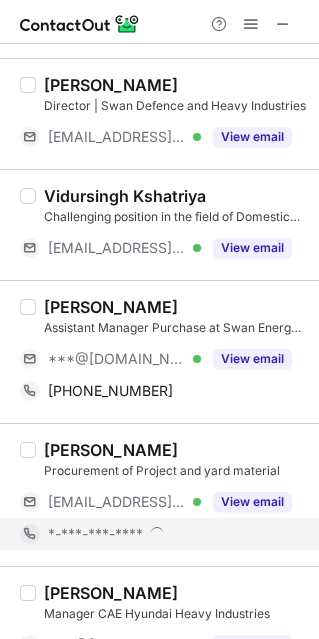 scroll, scrollTop: 505, scrollLeft: 0, axis: vertical 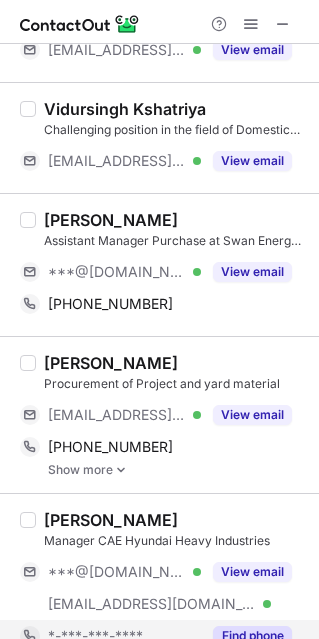 click on "Find phone" at bounding box center (252, 636) 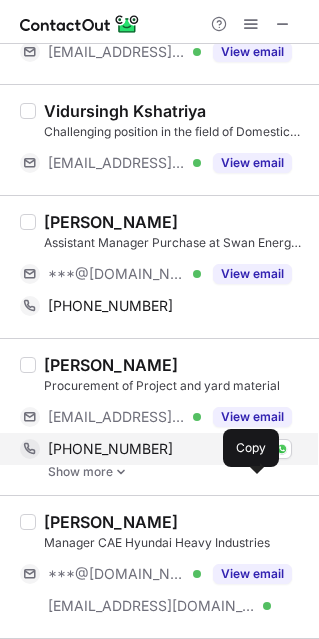 scroll, scrollTop: 512, scrollLeft: 0, axis: vertical 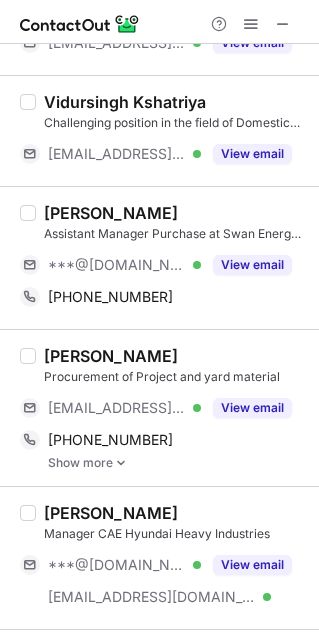 click on "Show more" at bounding box center (177, 463) 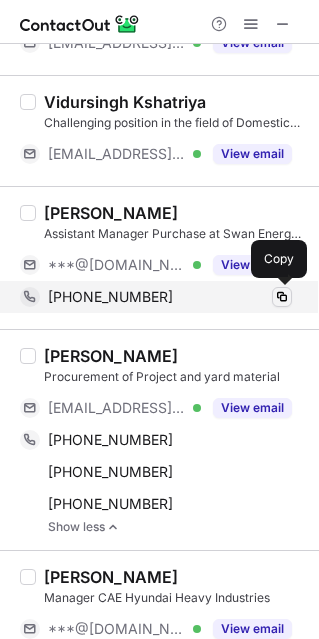 click at bounding box center (282, 297) 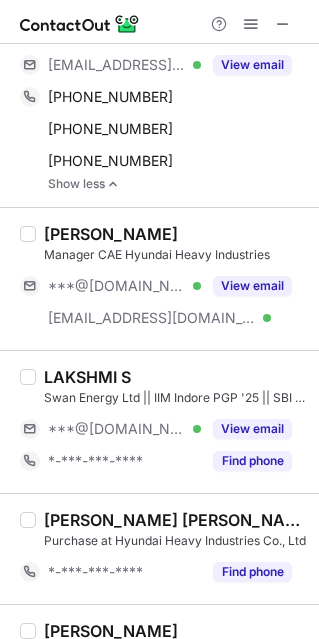 scroll, scrollTop: 862, scrollLeft: 0, axis: vertical 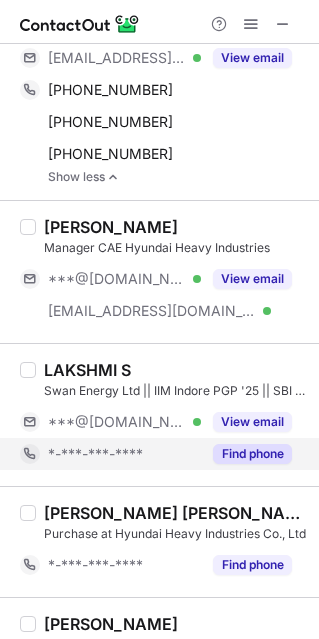 click on "Find phone" at bounding box center [252, 454] 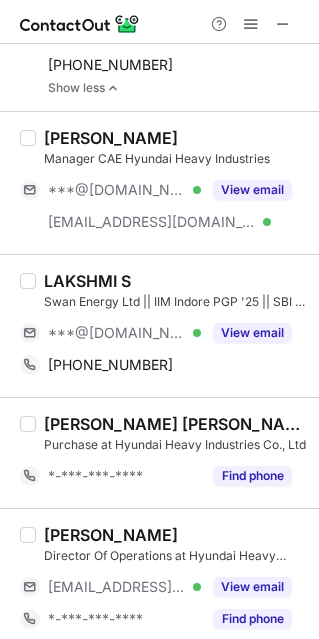 scroll, scrollTop: 954, scrollLeft: 0, axis: vertical 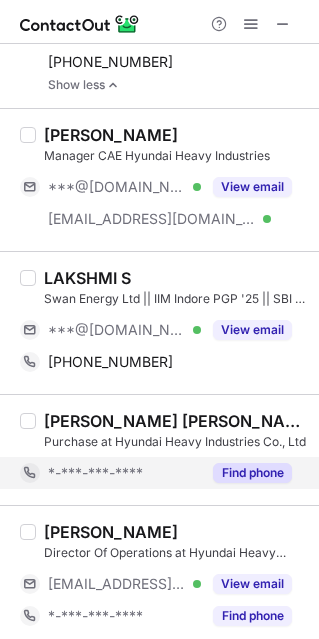 click on "Find phone" at bounding box center [252, 473] 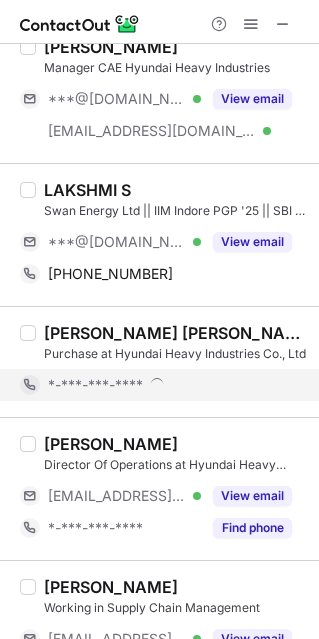 scroll, scrollTop: 1044, scrollLeft: 0, axis: vertical 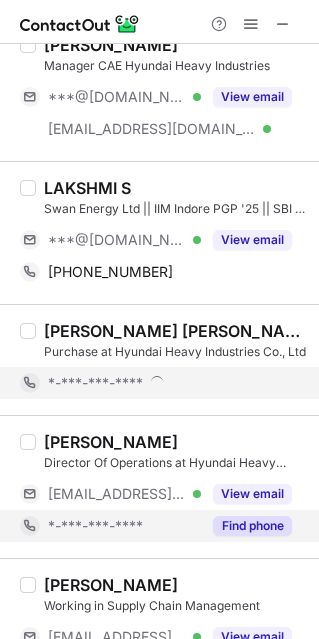 click on "Find phone" at bounding box center (252, 526) 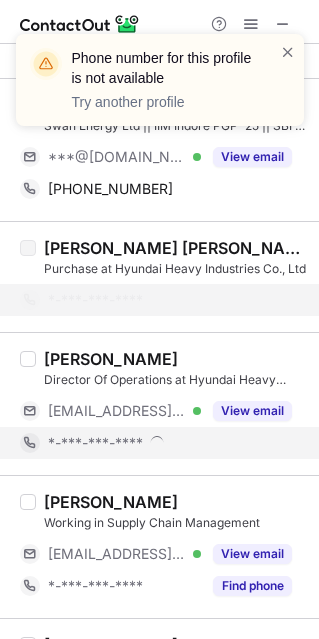 scroll, scrollTop: 1162, scrollLeft: 0, axis: vertical 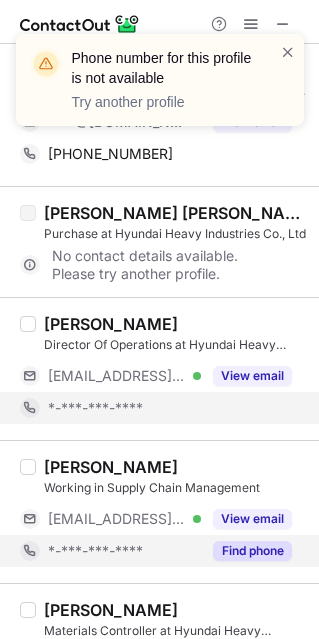 click on "Find phone" at bounding box center (252, 551) 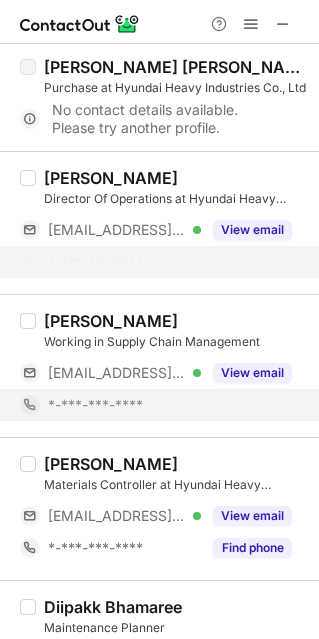 scroll, scrollTop: 1327, scrollLeft: 0, axis: vertical 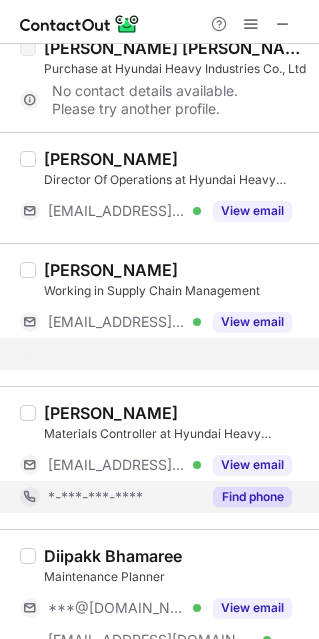 click on "Find phone" at bounding box center (252, 497) 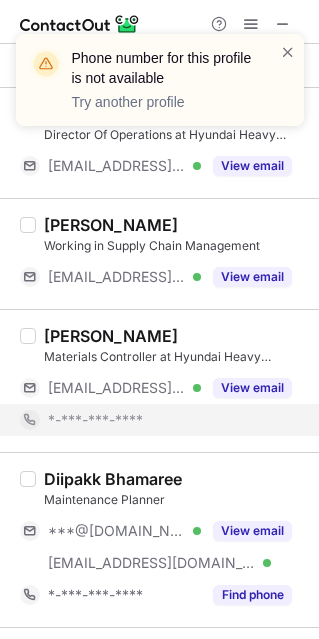 scroll, scrollTop: 1432, scrollLeft: 0, axis: vertical 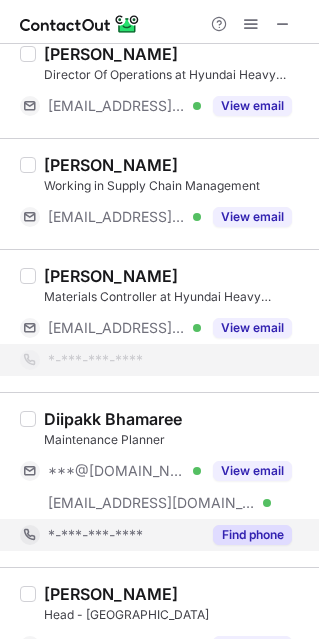 click on "Find phone" at bounding box center [252, 535] 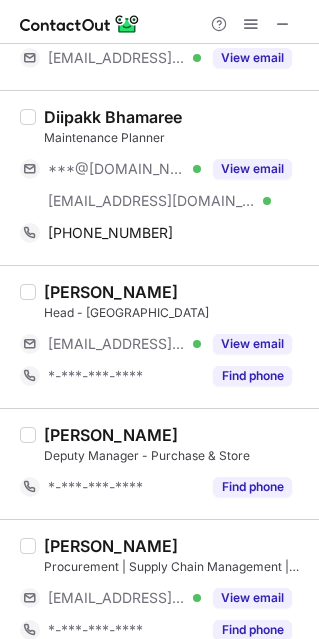 scroll, scrollTop: 1710, scrollLeft: 0, axis: vertical 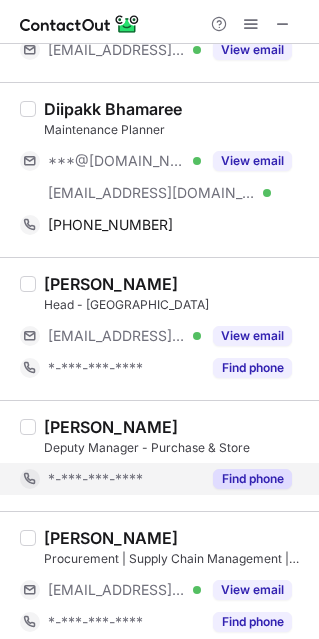 click on "Find phone" at bounding box center (252, 479) 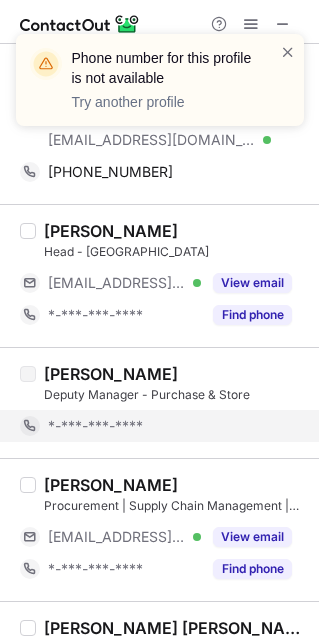 scroll, scrollTop: 1775, scrollLeft: 0, axis: vertical 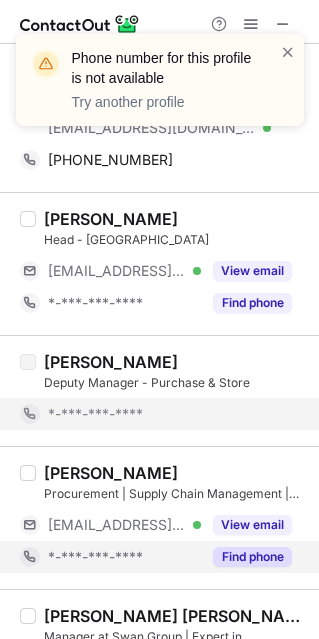 click on "Find phone" at bounding box center (252, 557) 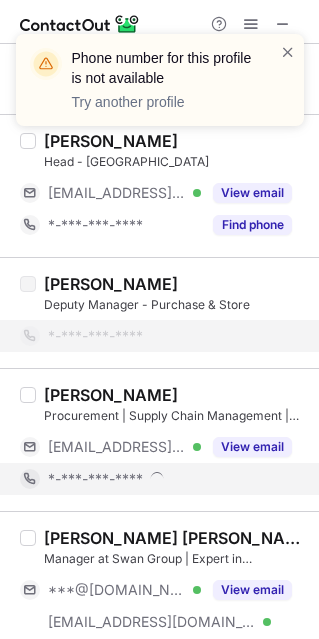scroll, scrollTop: 1862, scrollLeft: 0, axis: vertical 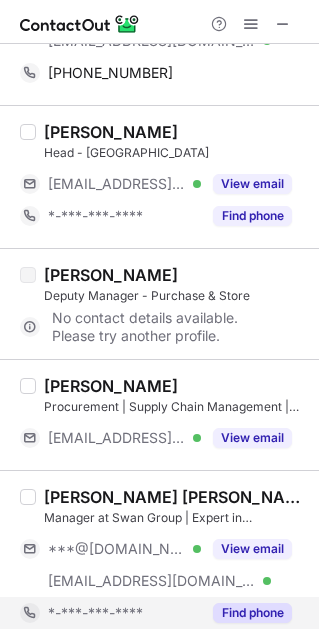 click on "Find phone" at bounding box center [252, 613] 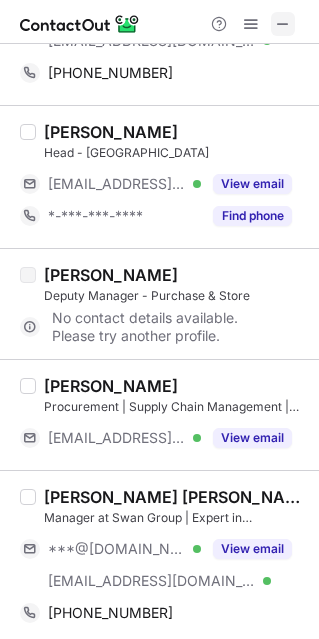 click at bounding box center (283, 24) 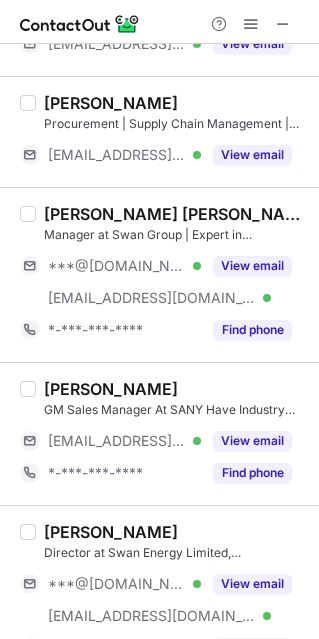 scroll, scrollTop: 2069, scrollLeft: 0, axis: vertical 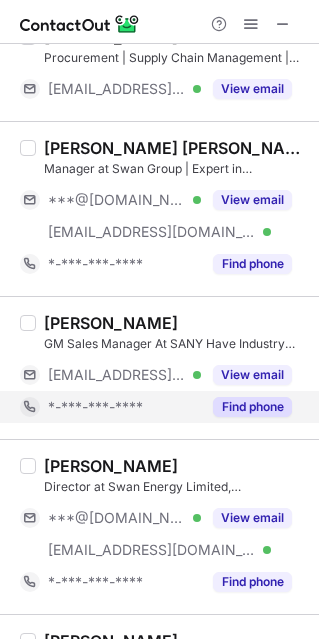 click on "Find phone" at bounding box center [252, 407] 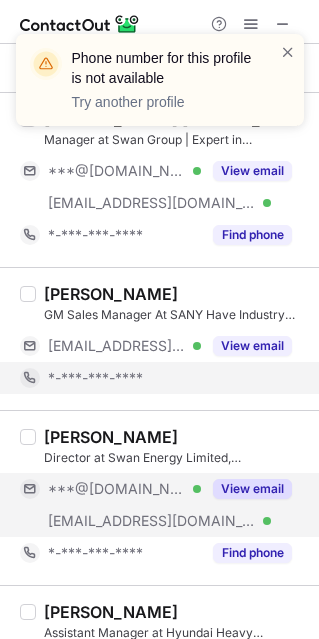 scroll, scrollTop: 2108, scrollLeft: 0, axis: vertical 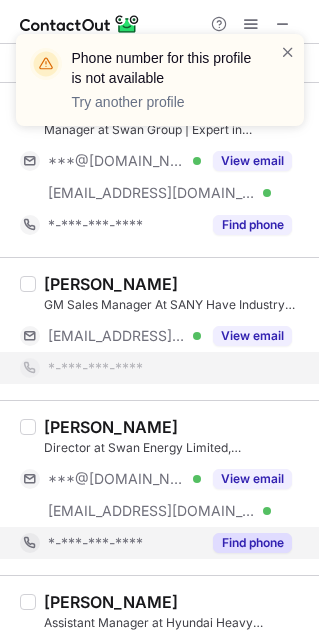 click on "Find phone" at bounding box center (252, 543) 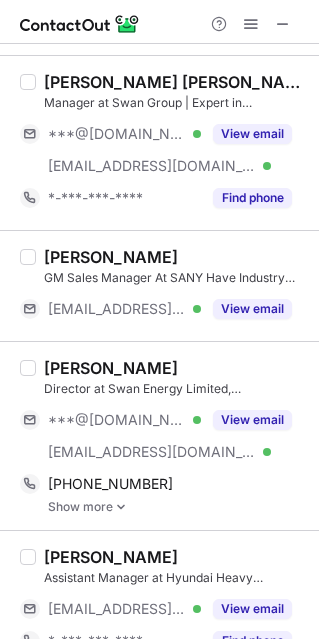scroll, scrollTop: 2071, scrollLeft: 0, axis: vertical 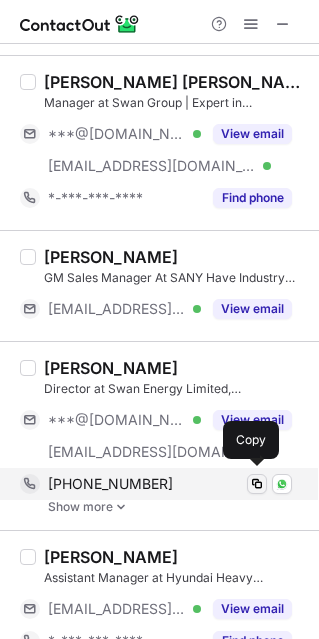 click at bounding box center [257, 484] 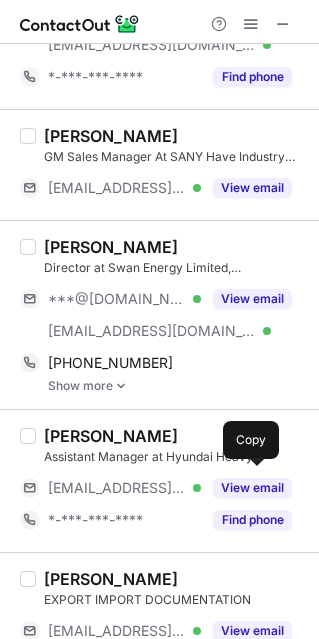 scroll, scrollTop: 2200, scrollLeft: 0, axis: vertical 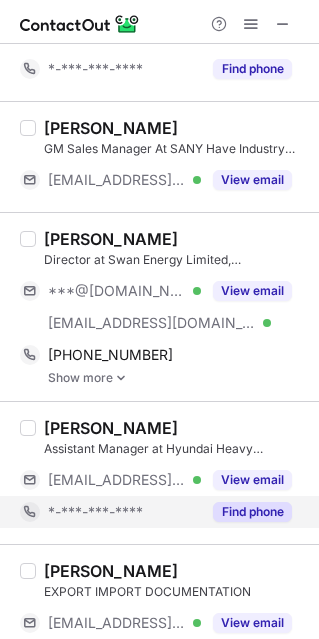 click on "Find phone" at bounding box center [252, 512] 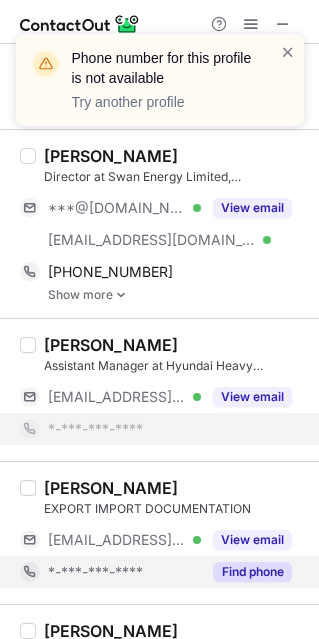 click on "Find phone" at bounding box center (252, 572) 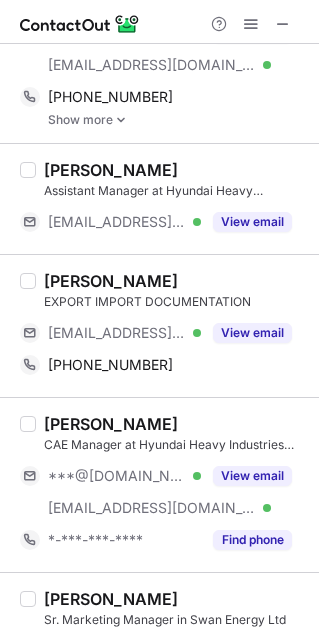 scroll, scrollTop: 2470, scrollLeft: 0, axis: vertical 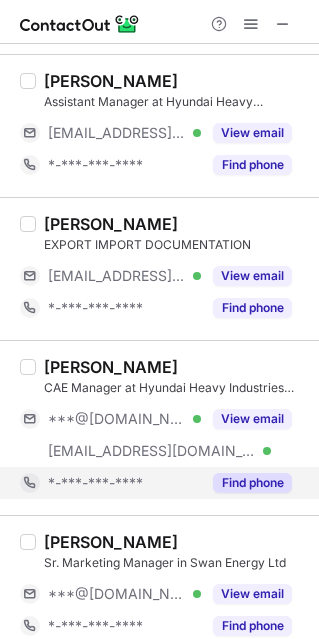 click on "Find phone" at bounding box center (252, 483) 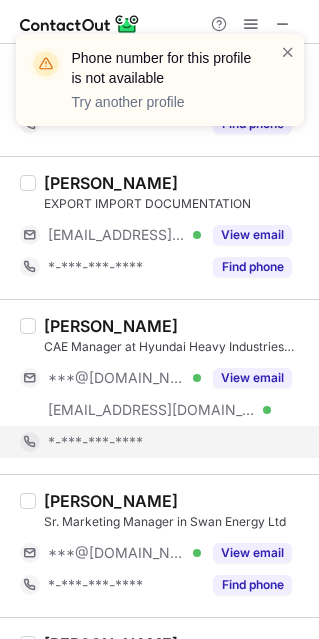 scroll, scrollTop: 3035, scrollLeft: 0, axis: vertical 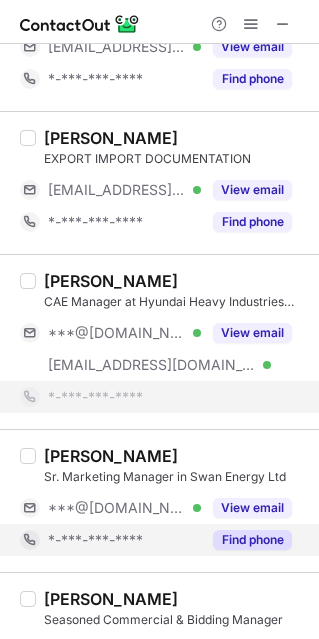 click on "Find phone" at bounding box center (252, 540) 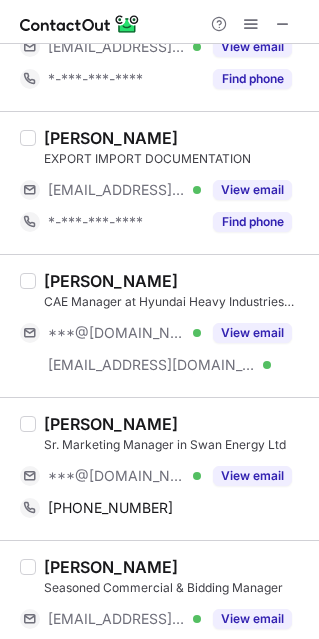 scroll, scrollTop: 3067, scrollLeft: 0, axis: vertical 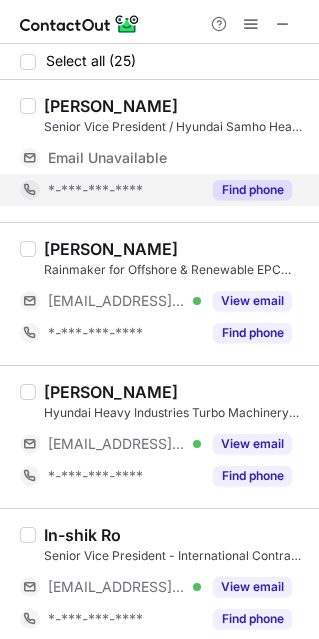 click on "Find phone" at bounding box center (246, 190) 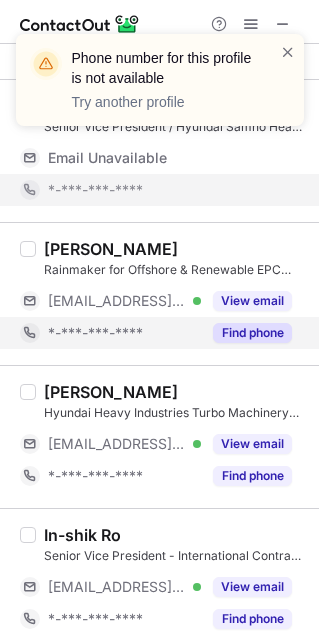 click on "Find phone" at bounding box center (252, 333) 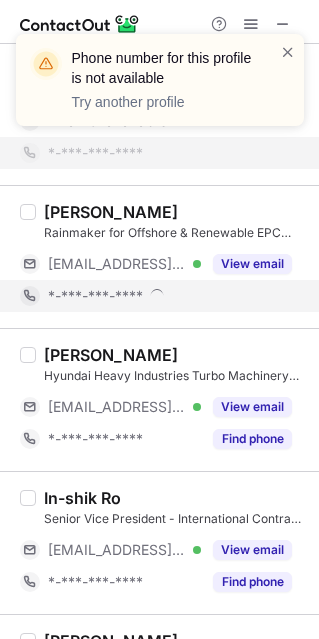 scroll, scrollTop: 43, scrollLeft: 0, axis: vertical 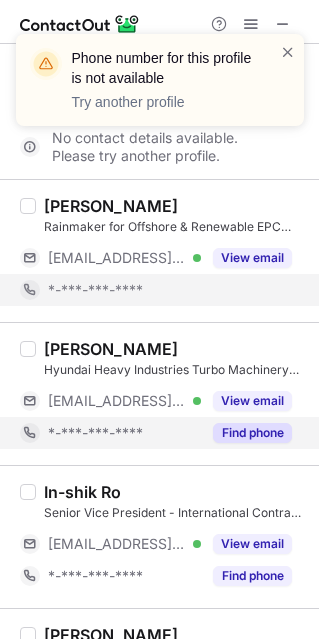 click on "Find phone" at bounding box center [252, 433] 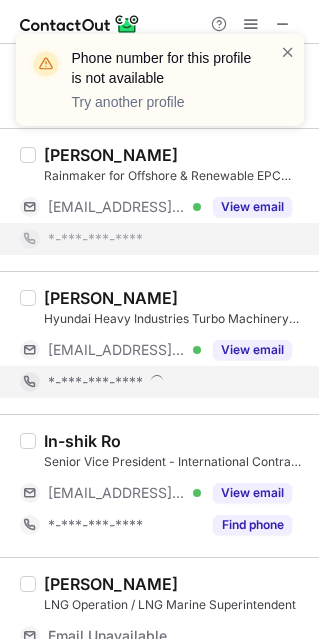 scroll, scrollTop: 107, scrollLeft: 0, axis: vertical 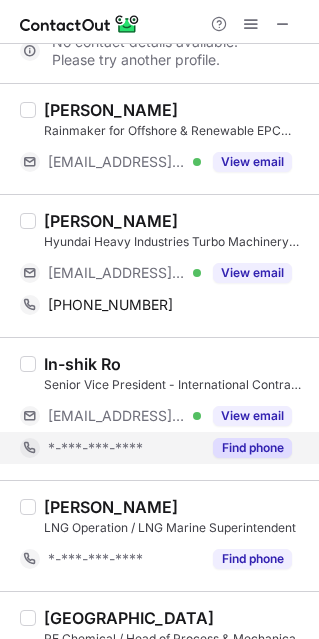 click on "Find phone" at bounding box center (252, 448) 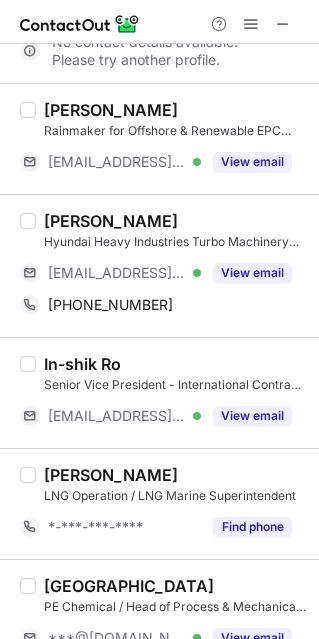 scroll, scrollTop: 128, scrollLeft: 0, axis: vertical 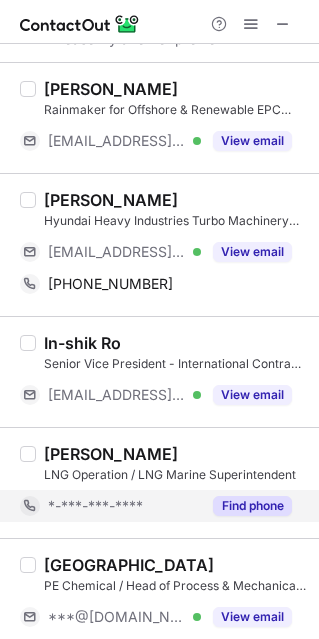click on "Find phone" at bounding box center [252, 506] 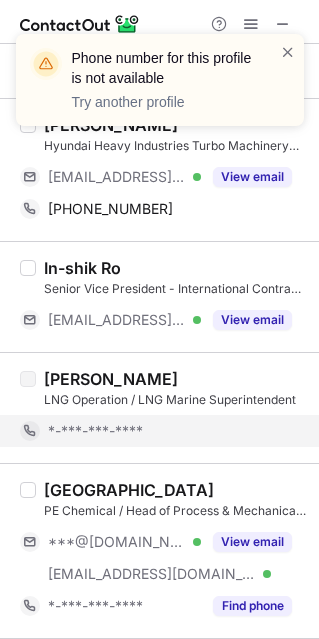 scroll, scrollTop: 223, scrollLeft: 0, axis: vertical 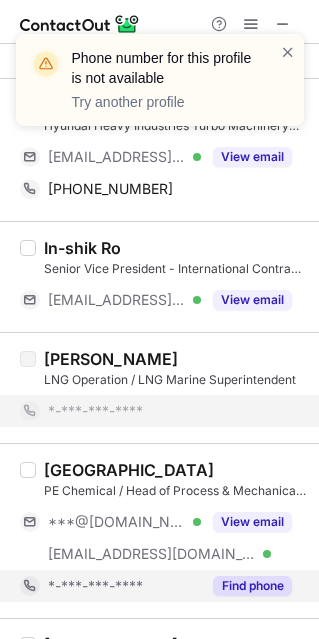 click on "Find phone" at bounding box center [252, 586] 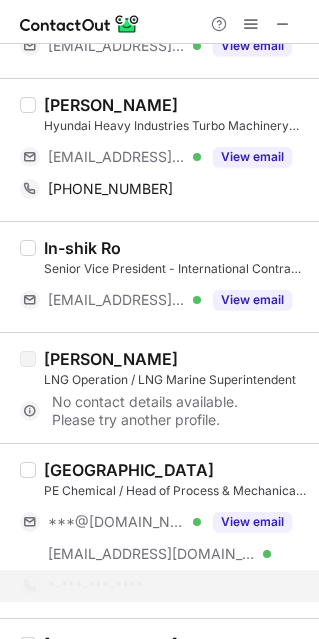 scroll, scrollTop: 302, scrollLeft: 0, axis: vertical 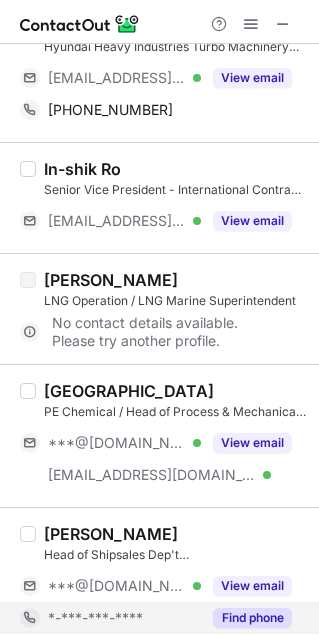 click on "Find phone" at bounding box center (252, 618) 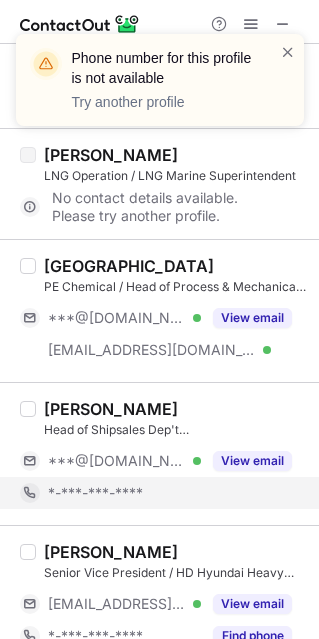 scroll, scrollTop: 478, scrollLeft: 0, axis: vertical 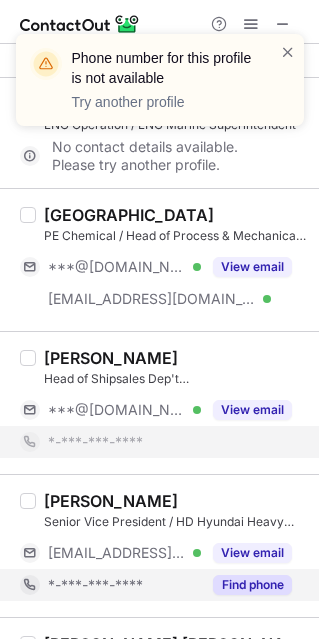 click on "Find phone" at bounding box center [252, 585] 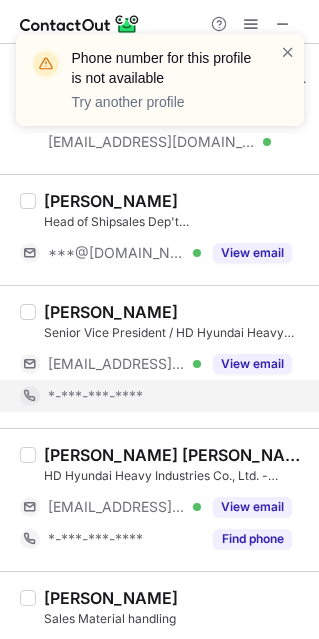 scroll, scrollTop: 654, scrollLeft: 0, axis: vertical 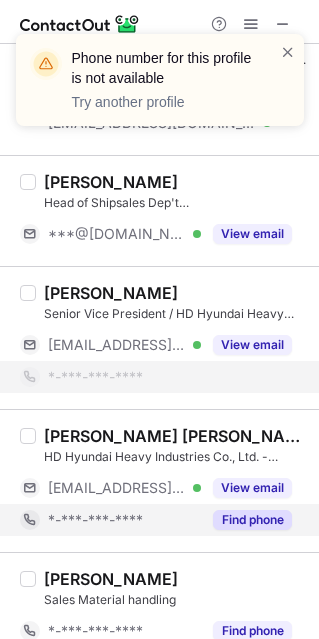 click on "Find phone" at bounding box center (252, 520) 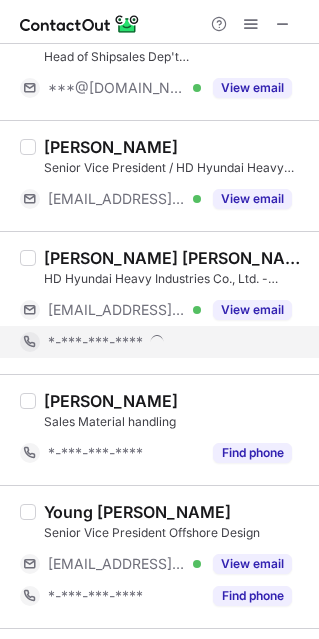 scroll, scrollTop: 813, scrollLeft: 0, axis: vertical 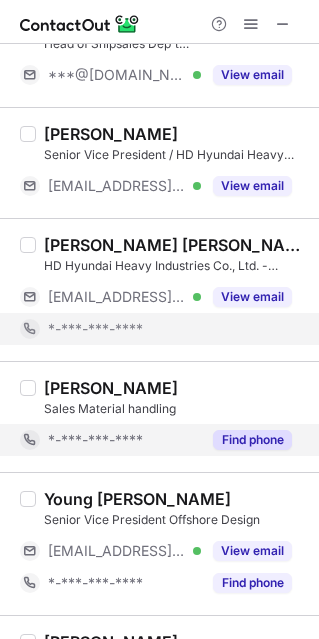 click on "Find phone" at bounding box center (252, 440) 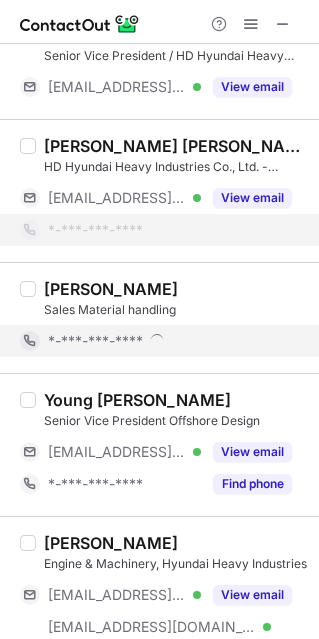 scroll, scrollTop: 914, scrollLeft: 0, axis: vertical 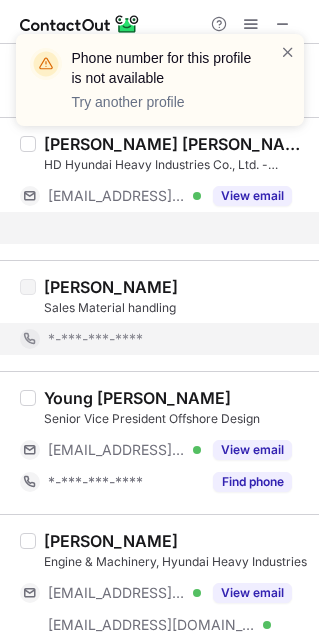 click on "[PERSON_NAME] Engine & Machinery, Hyundai Heavy Industries [EMAIL_ADDRESS][DOMAIN_NAME] Verified [EMAIL_ADDRESS][DOMAIN_NAME] Verified View email *-***-***-**** Find phone" at bounding box center [159, 601] 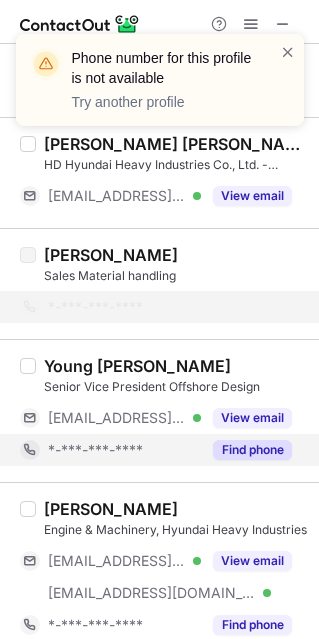 click on "Find phone" at bounding box center (252, 450) 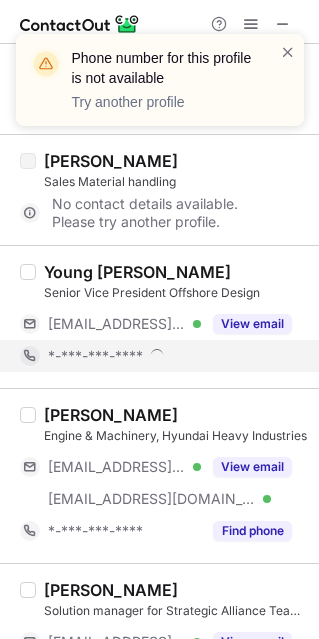 scroll, scrollTop: 1010, scrollLeft: 0, axis: vertical 